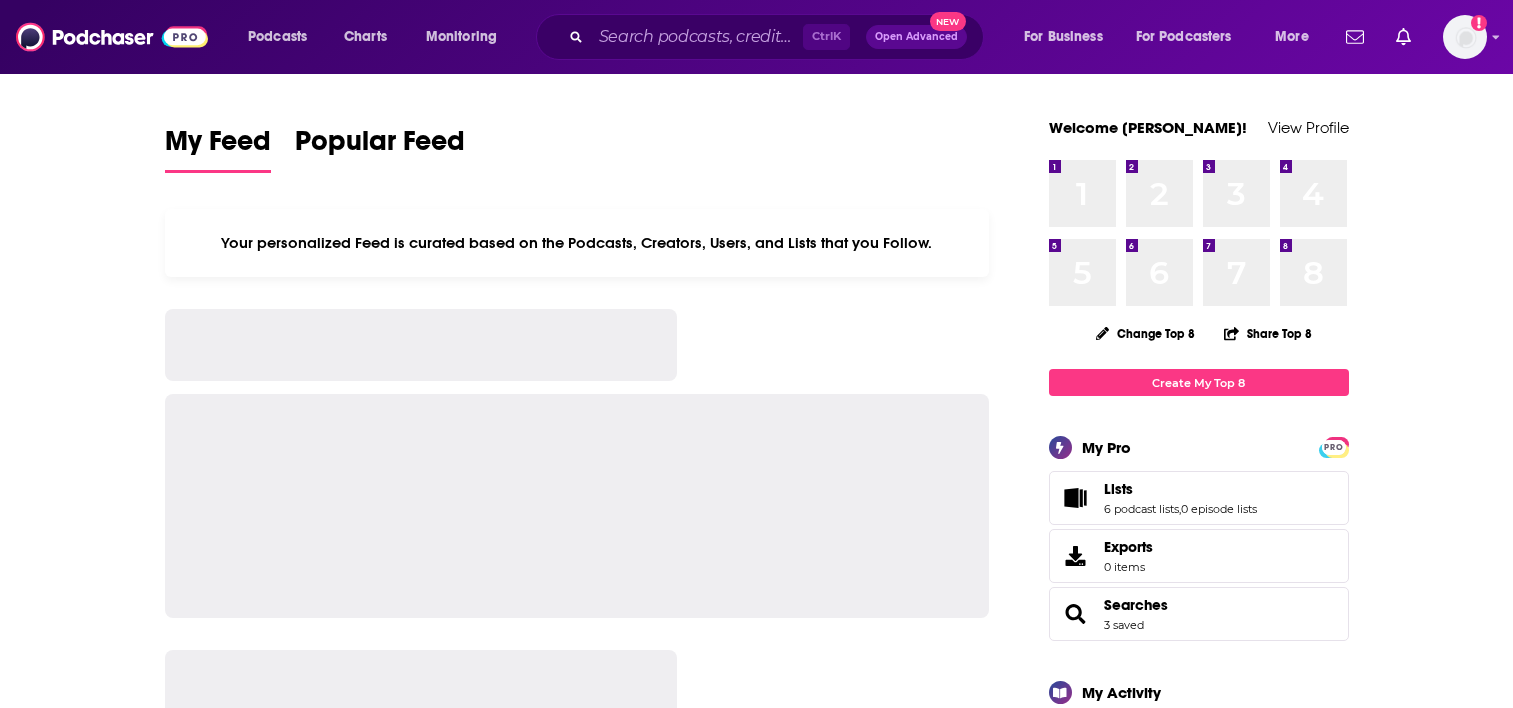 scroll, scrollTop: 0, scrollLeft: 0, axis: both 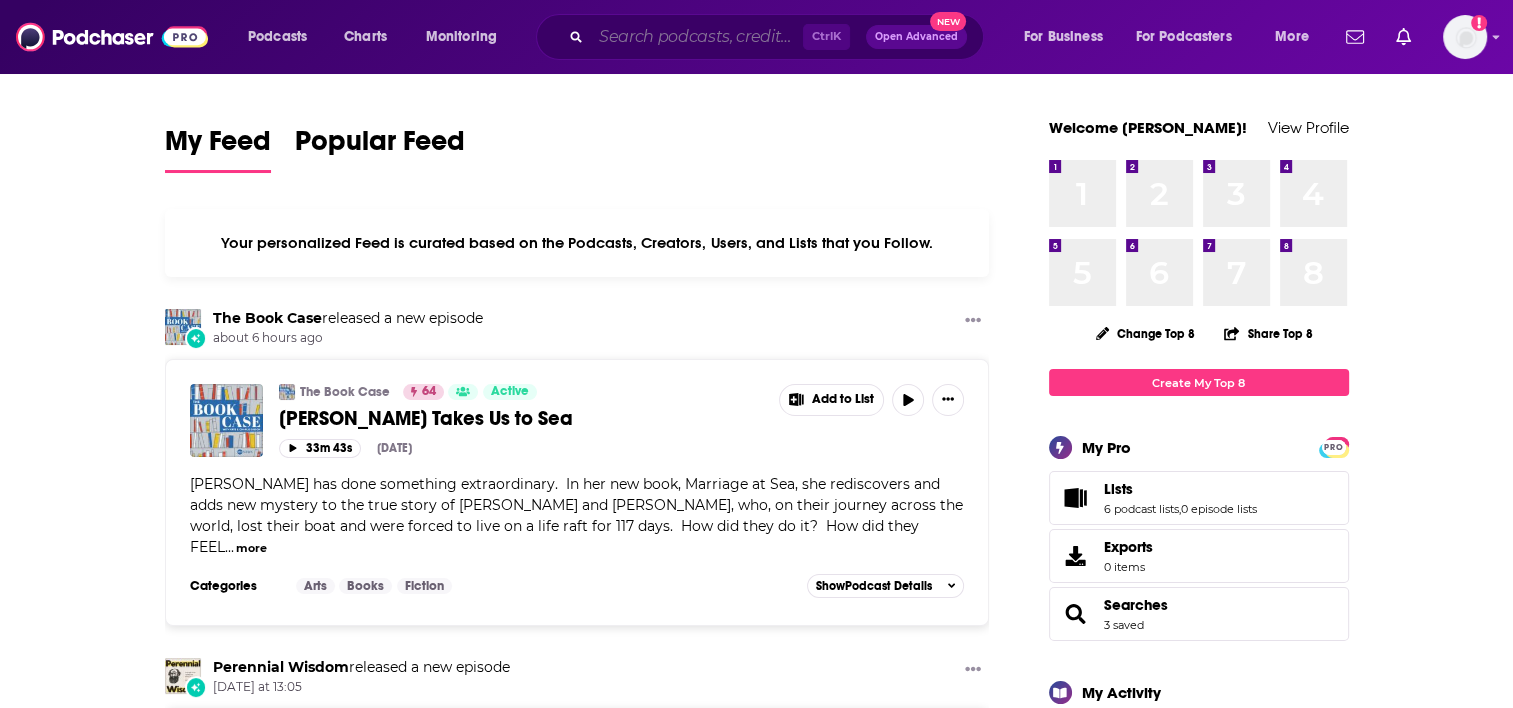 click at bounding box center (697, 37) 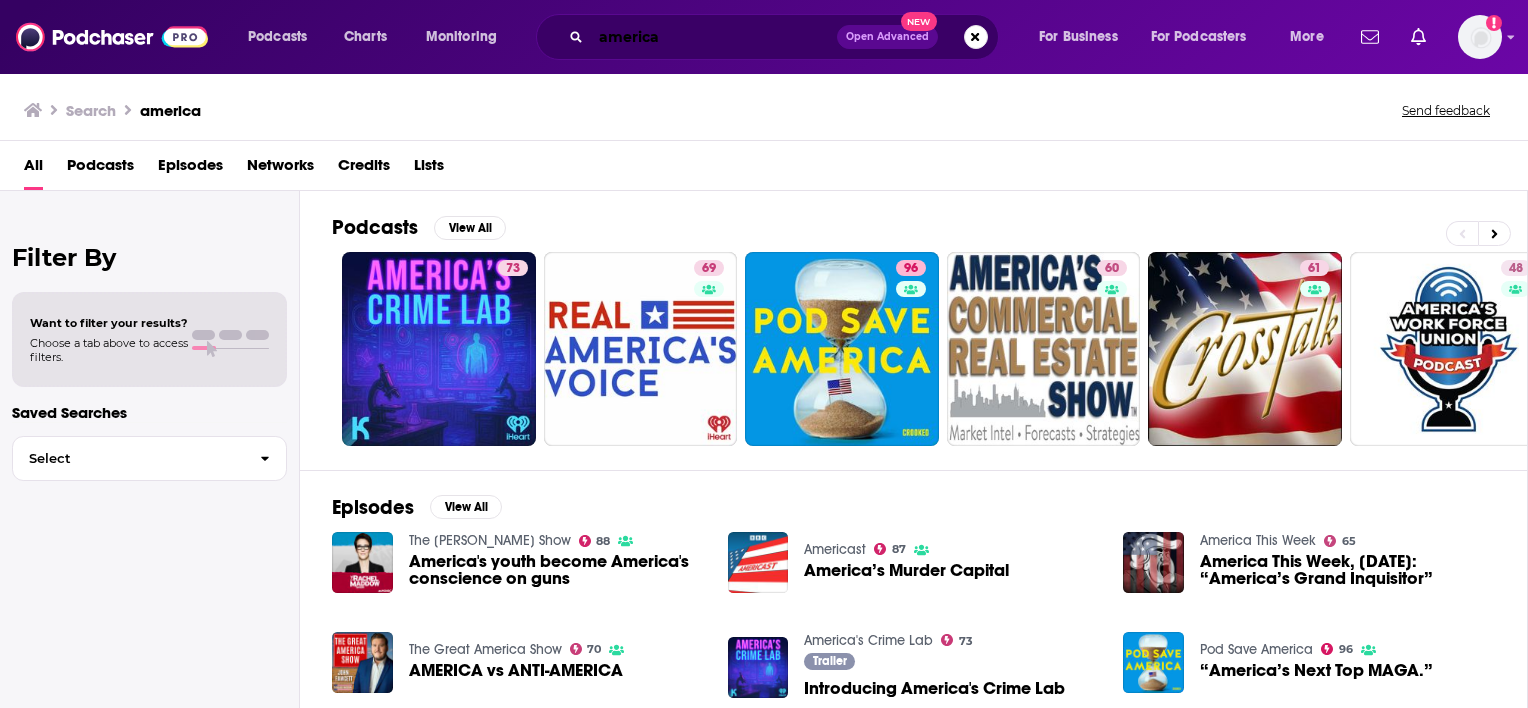 click on "america" at bounding box center [714, 37] 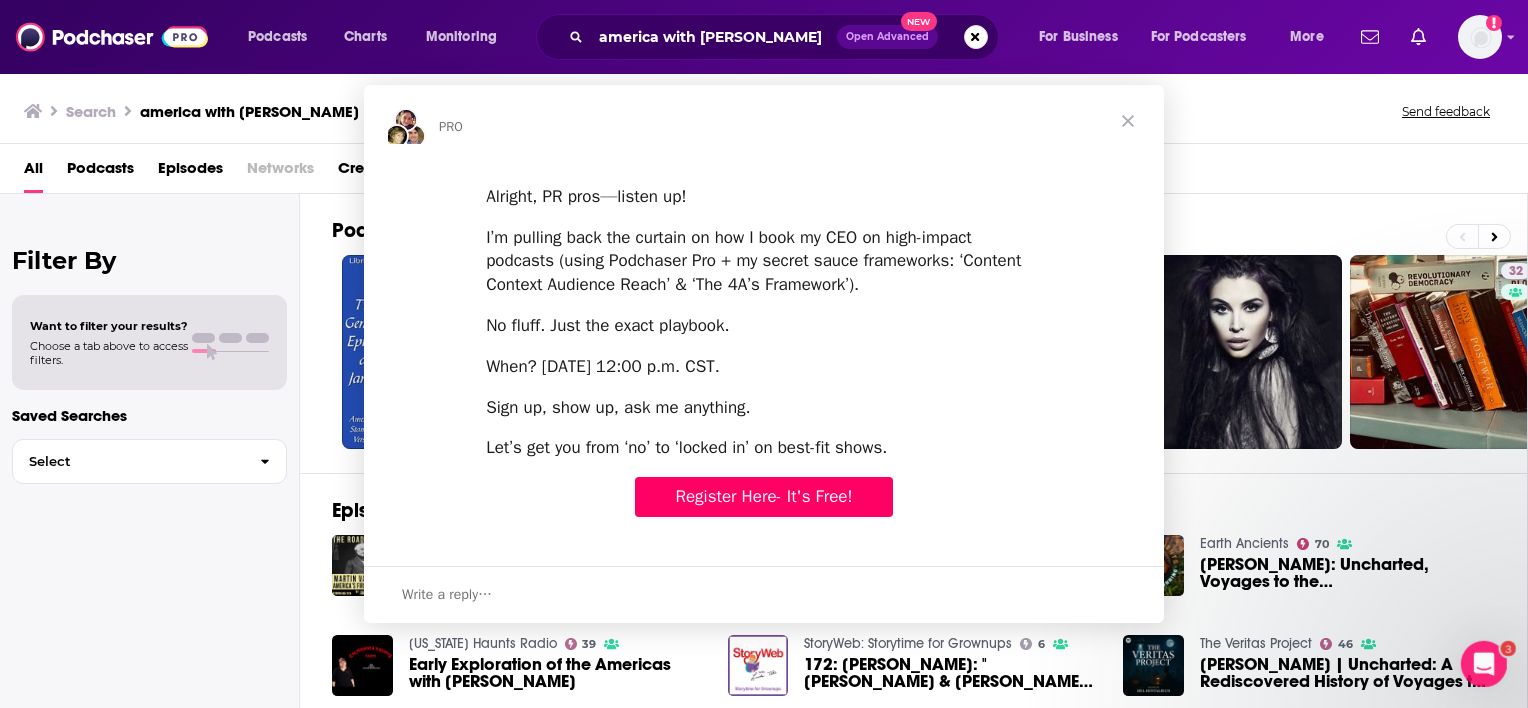 scroll, scrollTop: 0, scrollLeft: 0, axis: both 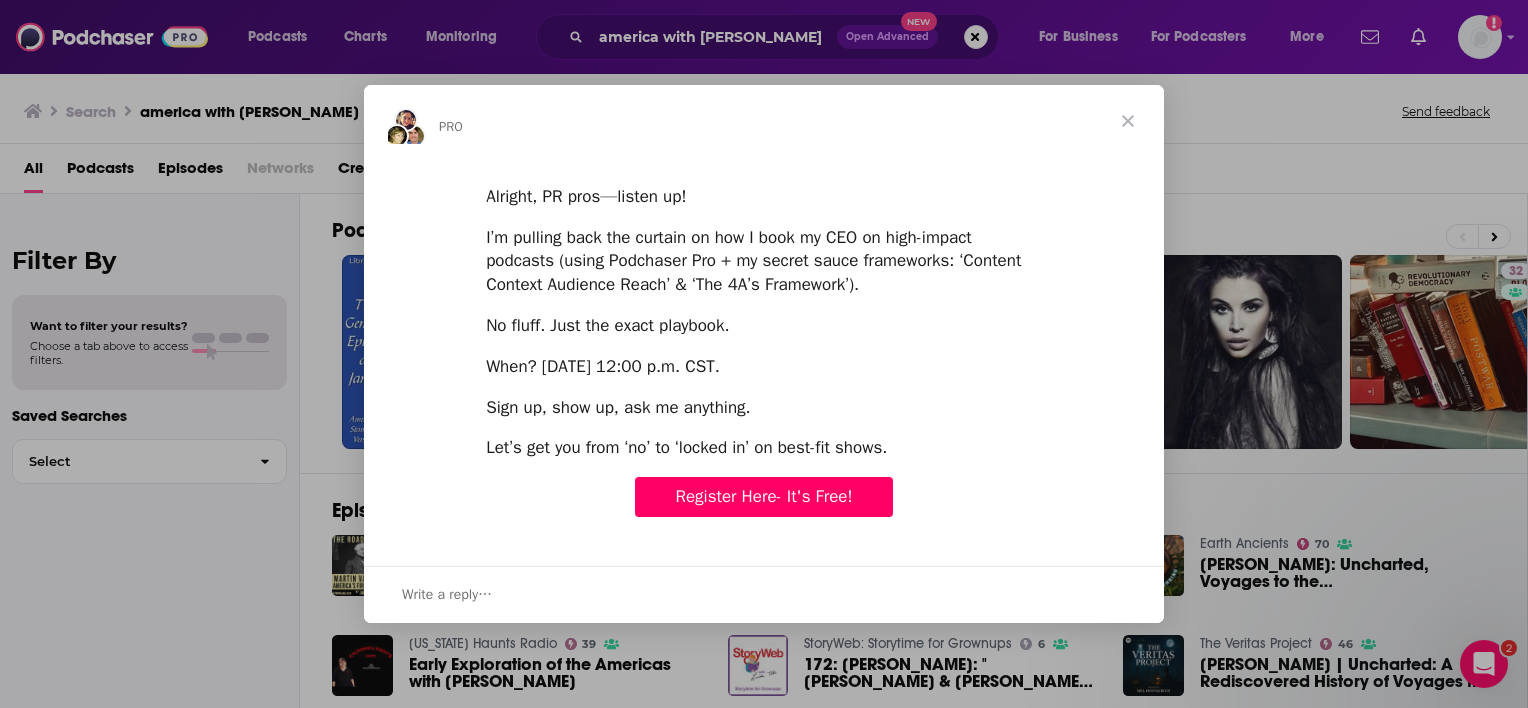 click at bounding box center (1128, 121) 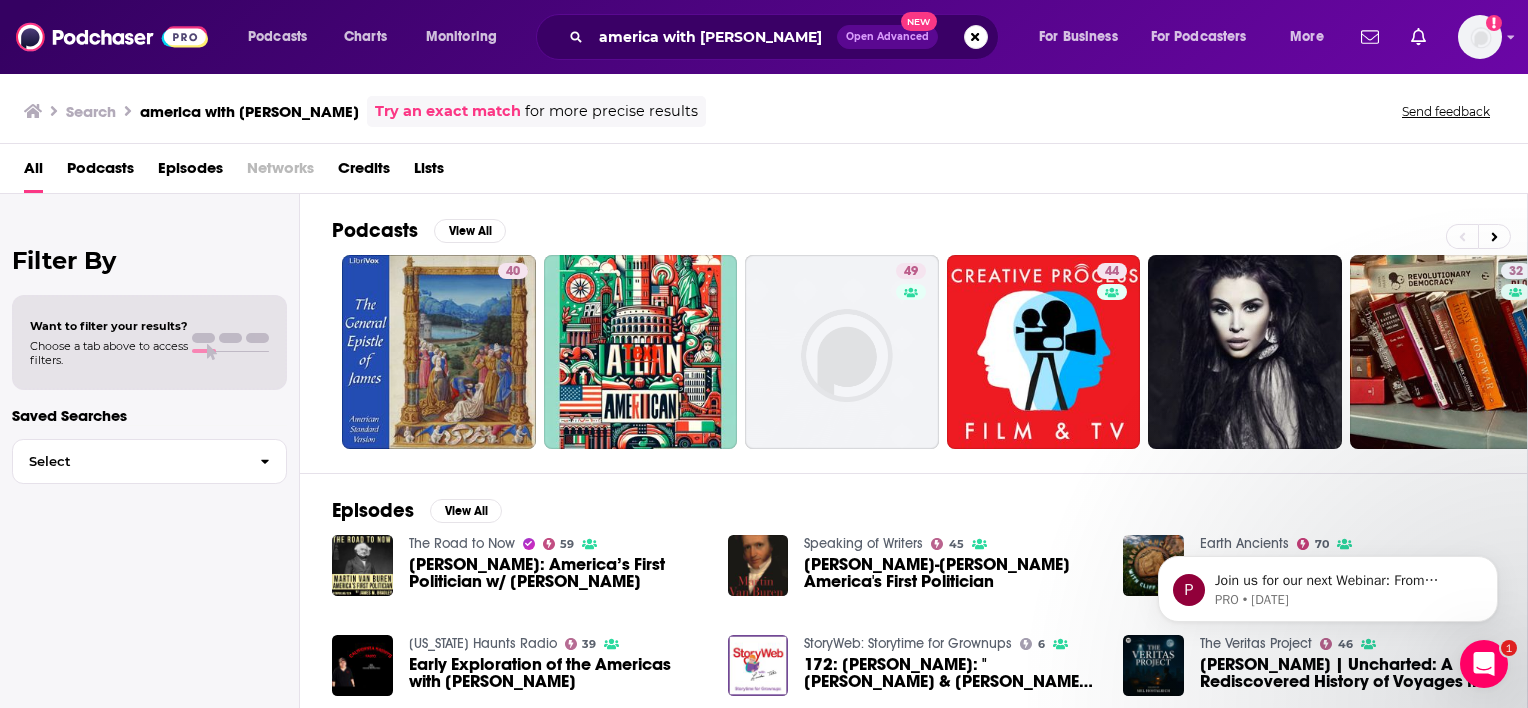 scroll, scrollTop: 0, scrollLeft: 0, axis: both 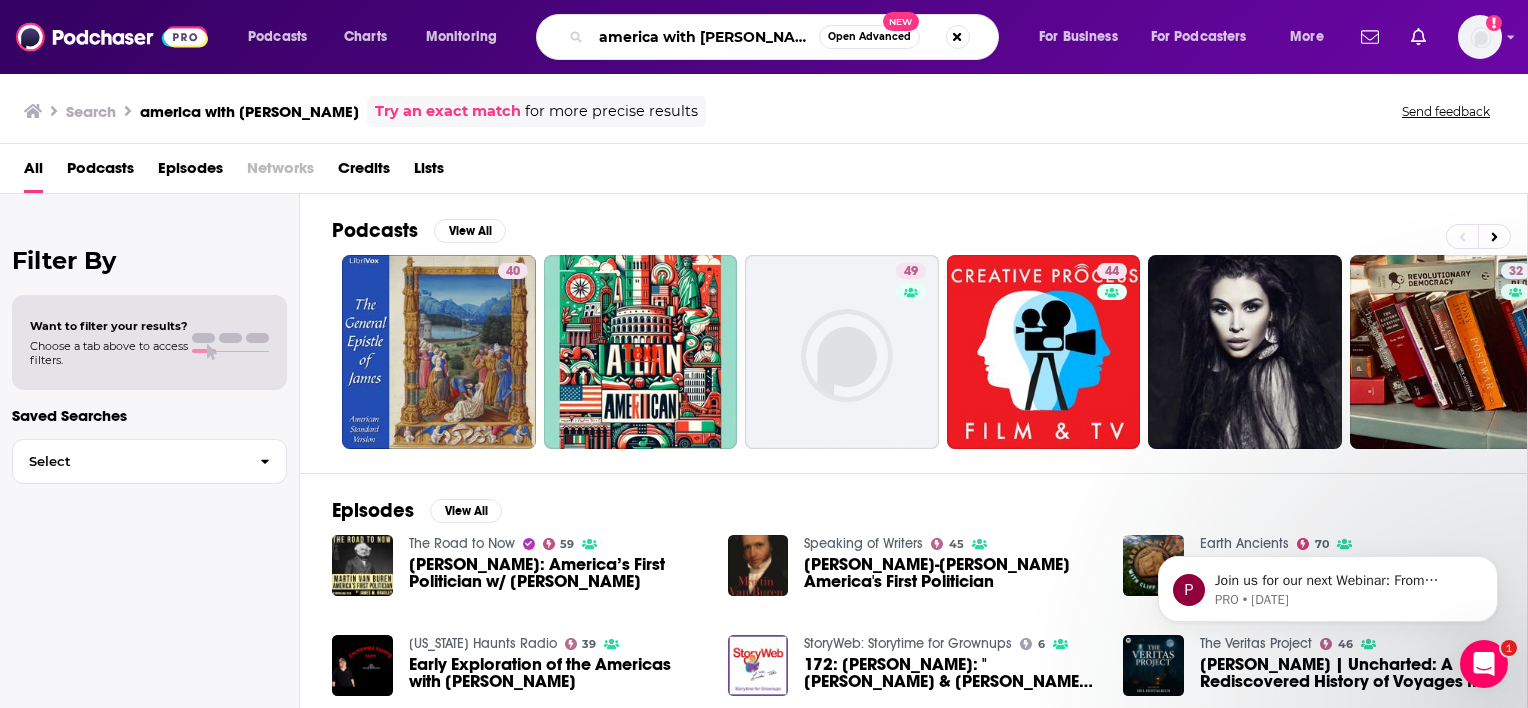 click on "america with [PERSON_NAME]" at bounding box center (705, 37) 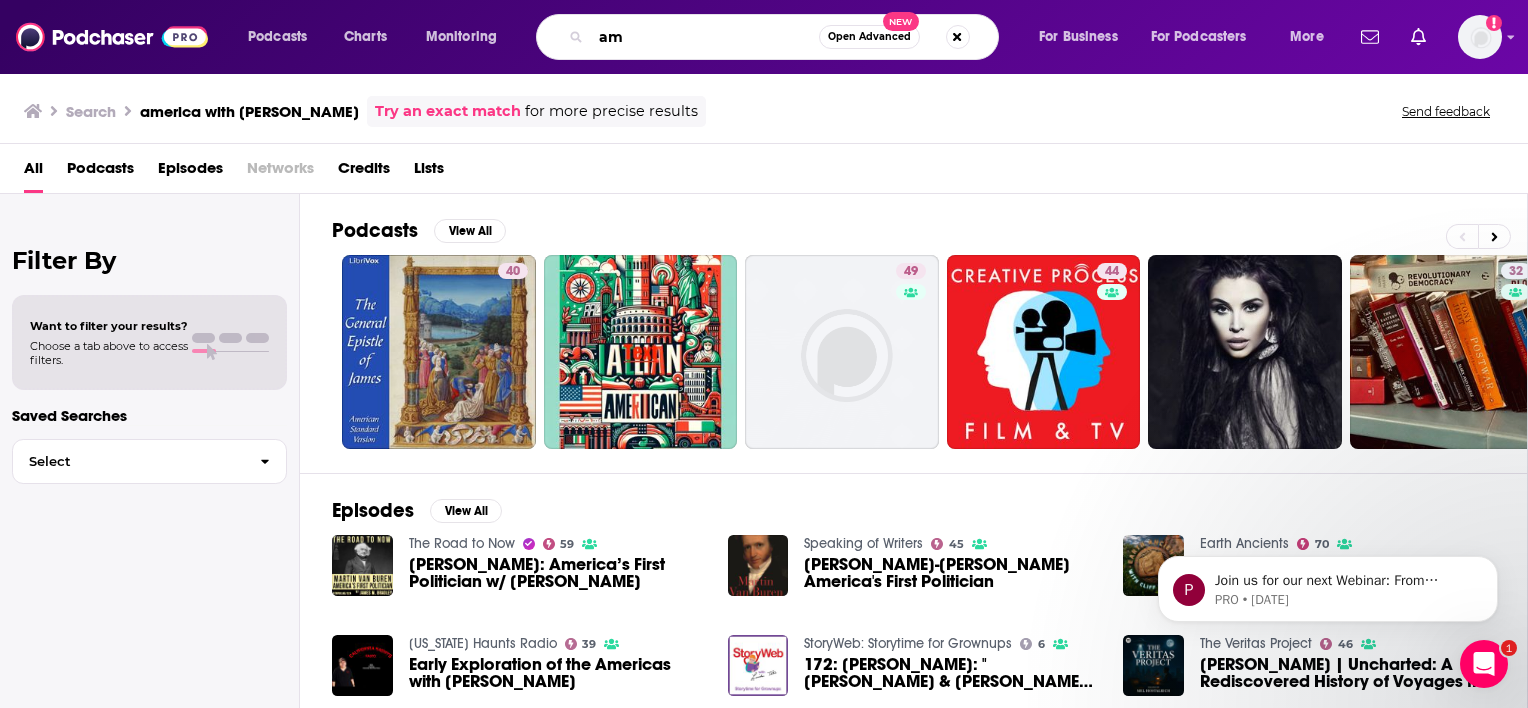 type on "a" 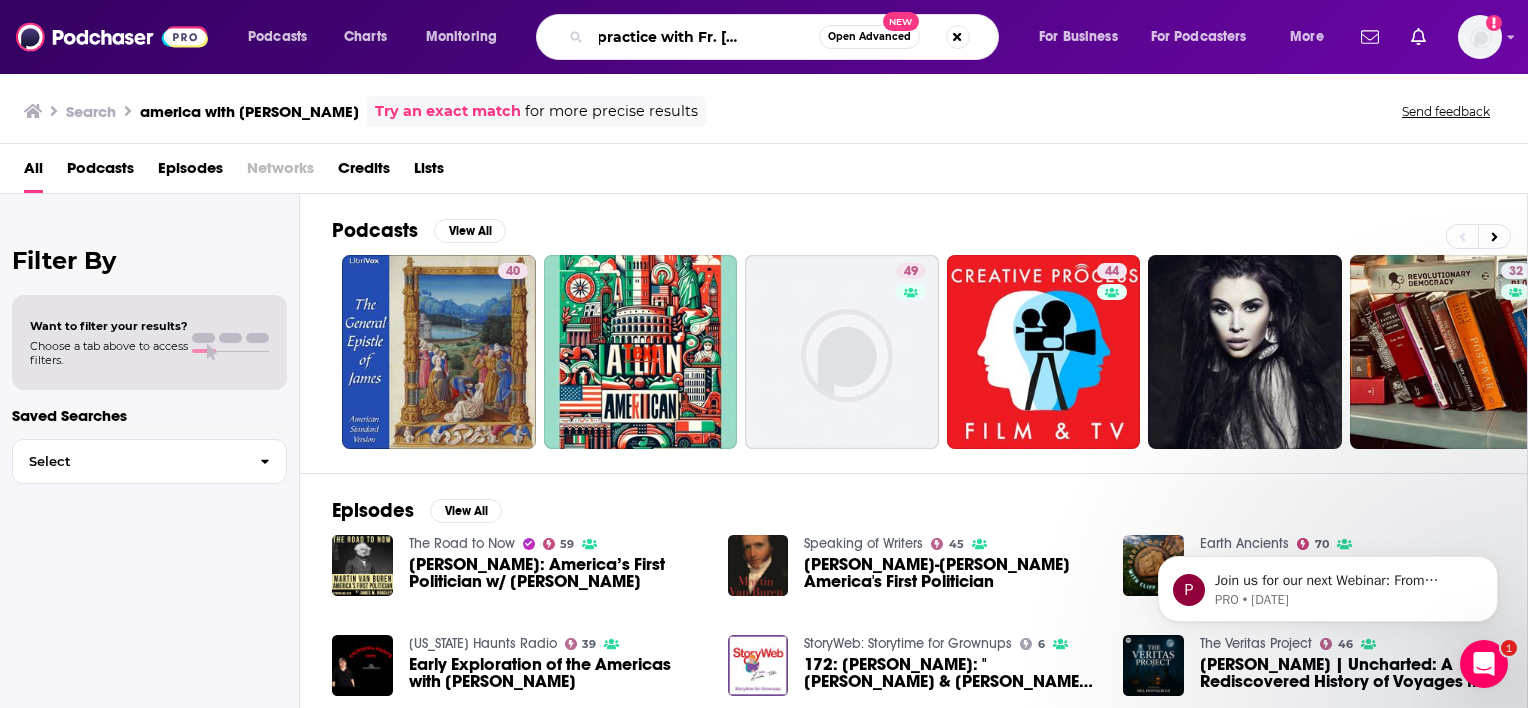scroll, scrollTop: 0, scrollLeft: 76, axis: horizontal 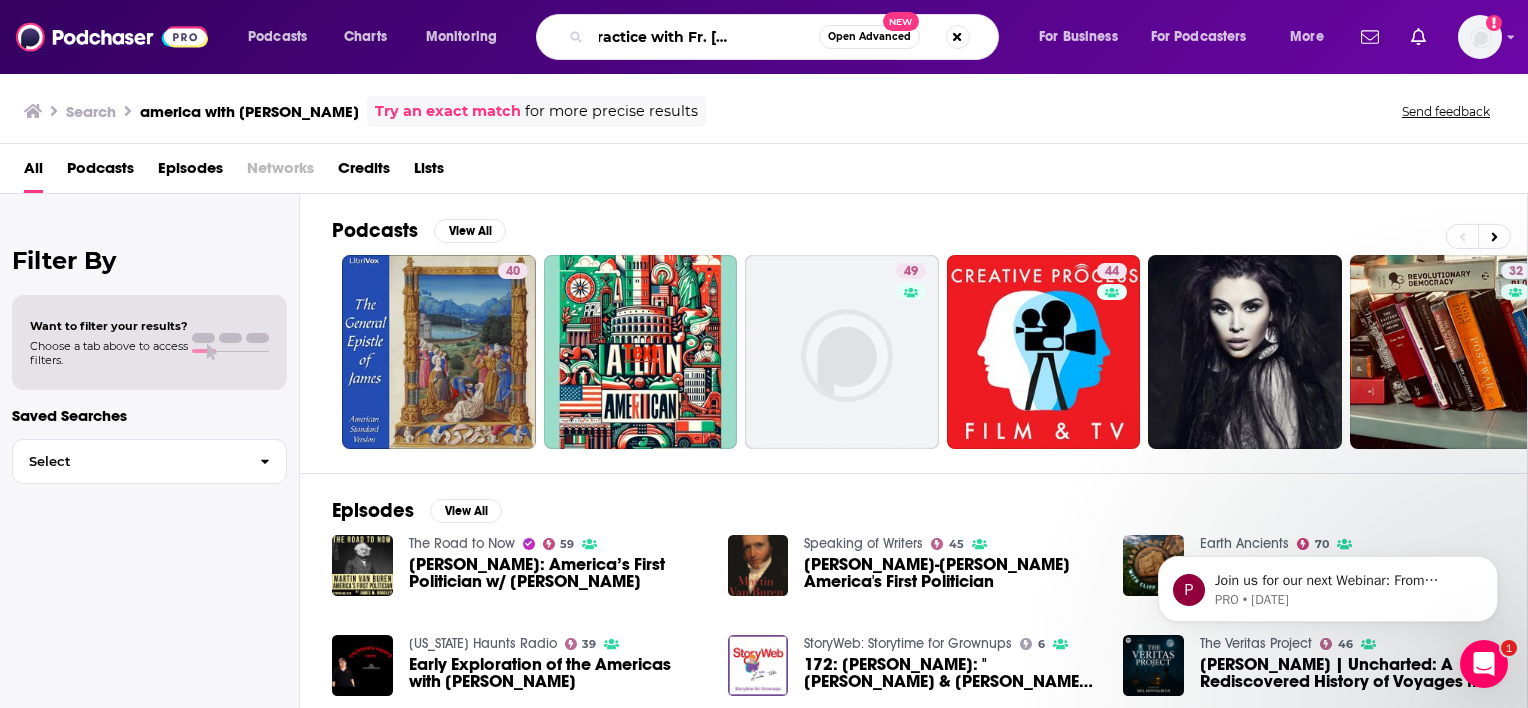 type on "spiritual practice with Fr. [PERSON_NAME]" 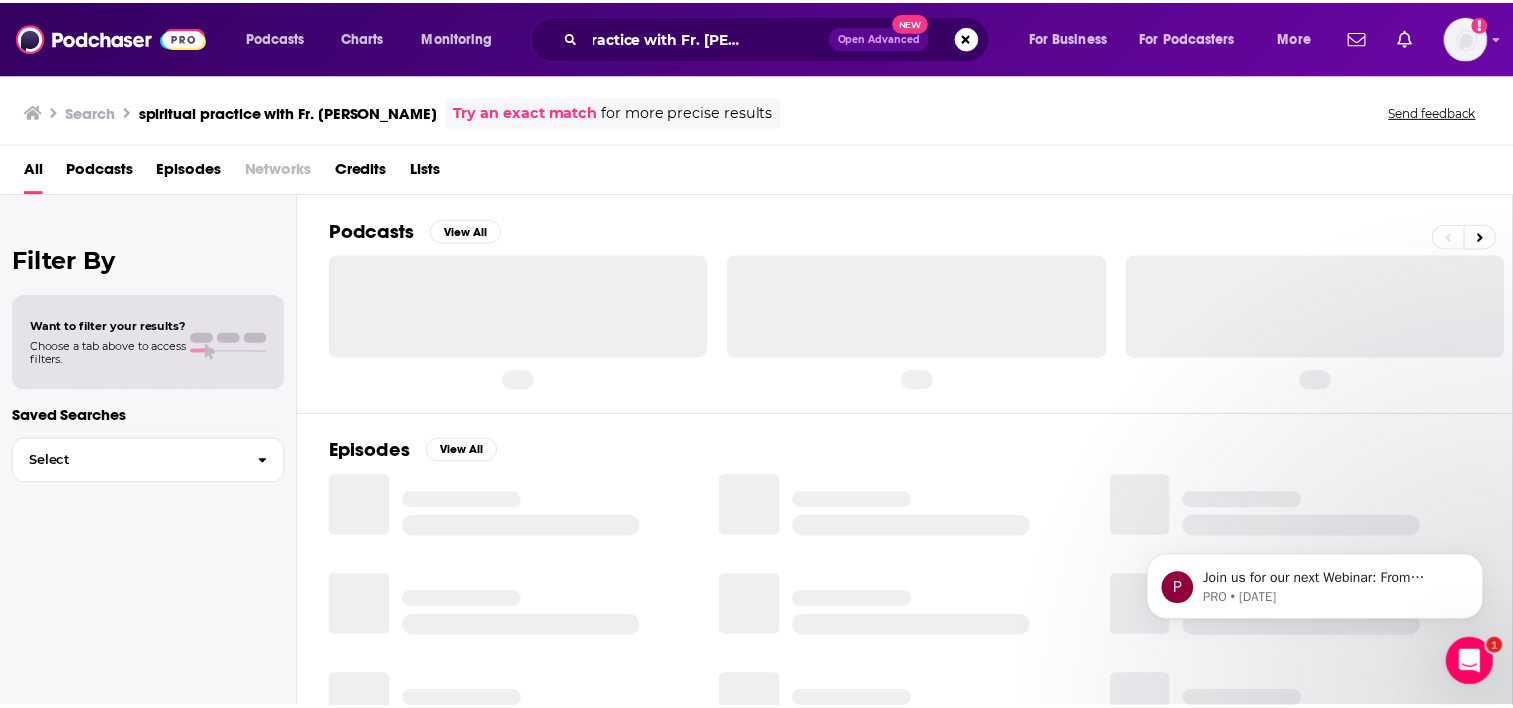 scroll, scrollTop: 0, scrollLeft: 0, axis: both 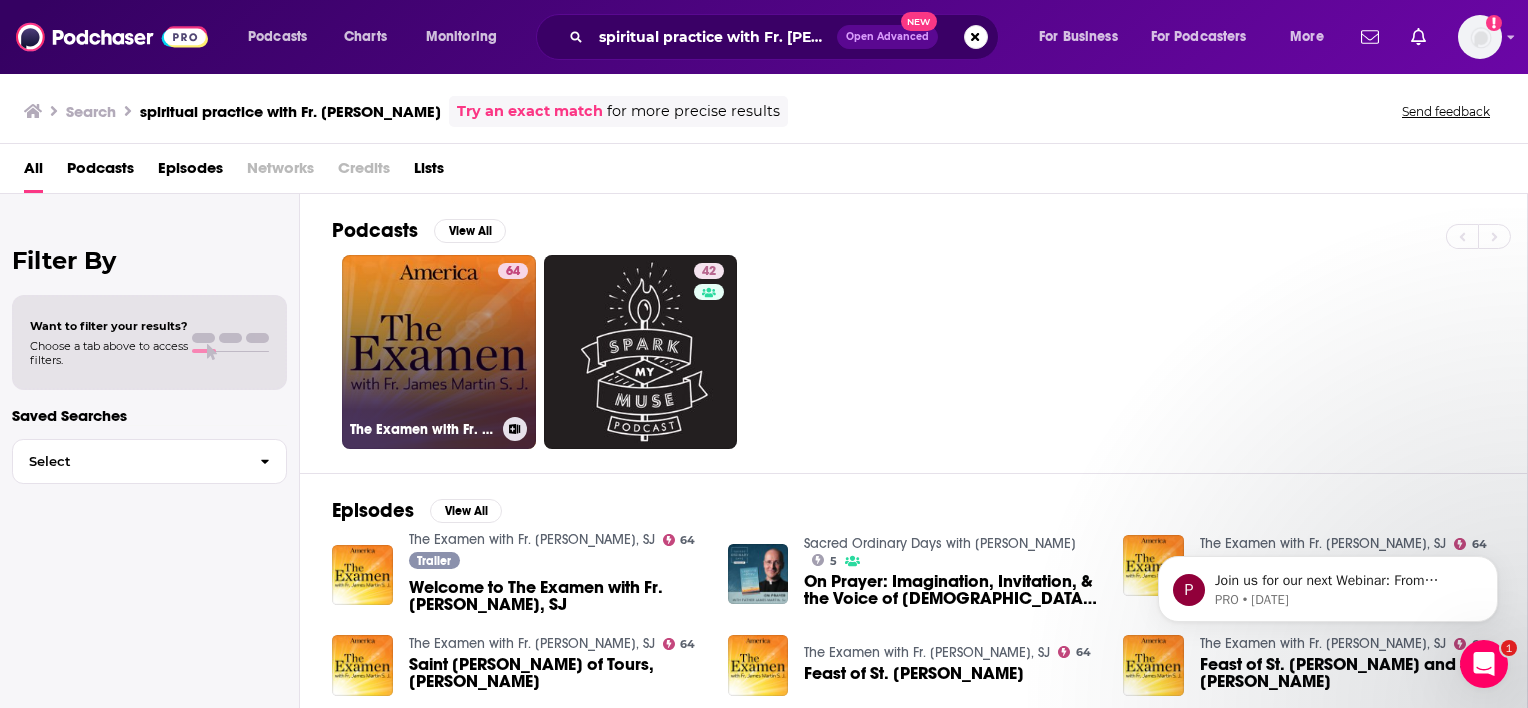 click on "64 The Examen with Fr. [PERSON_NAME], SJ" at bounding box center (439, 352) 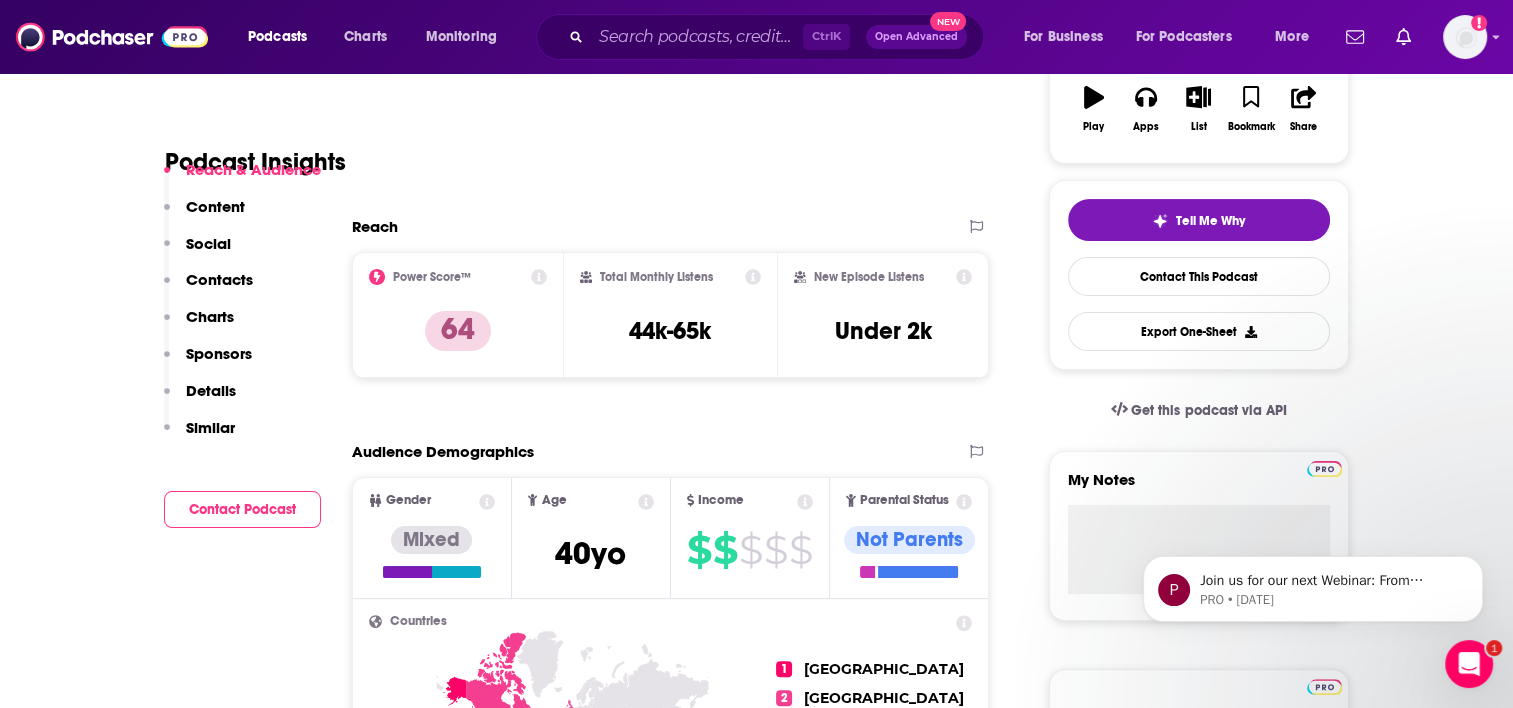 scroll, scrollTop: 399, scrollLeft: 0, axis: vertical 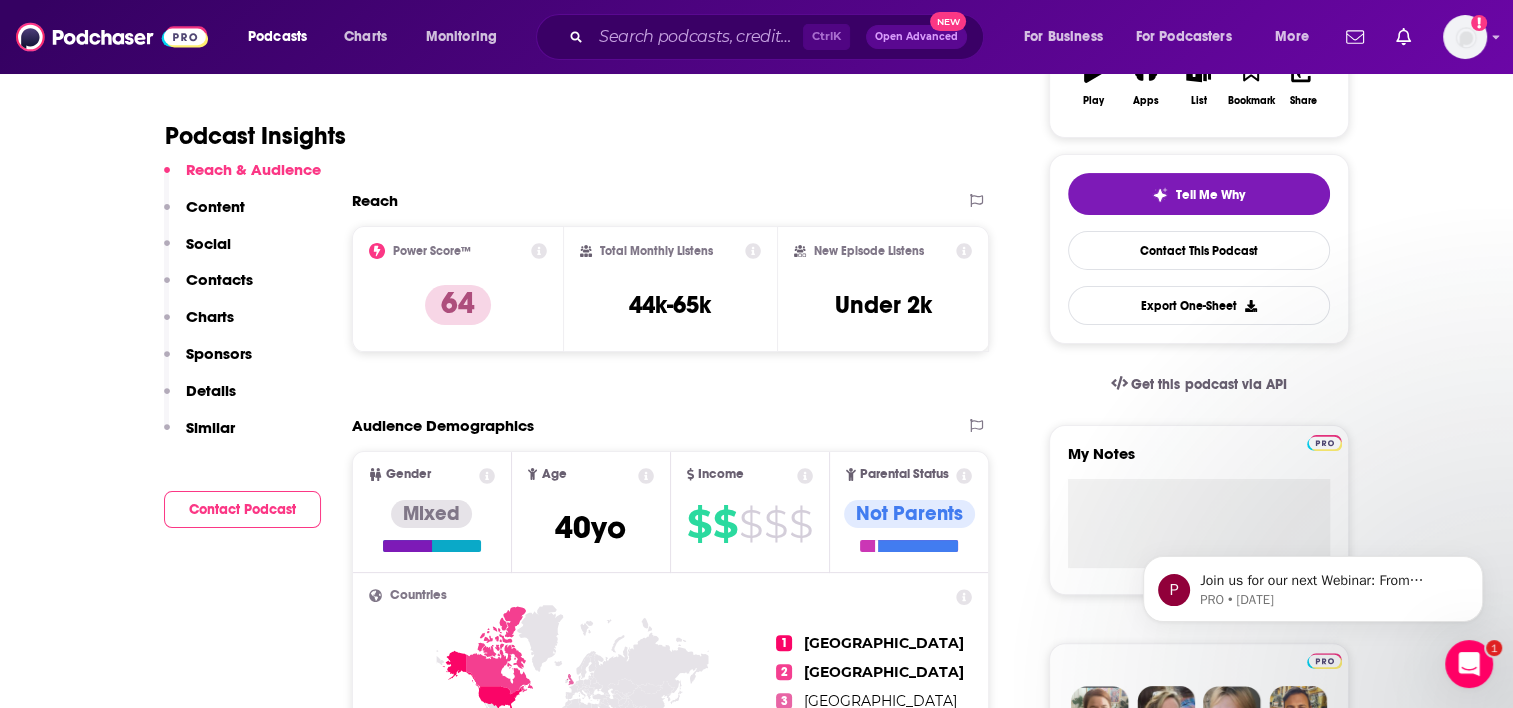 click on "Contact Podcast" at bounding box center (242, 509) 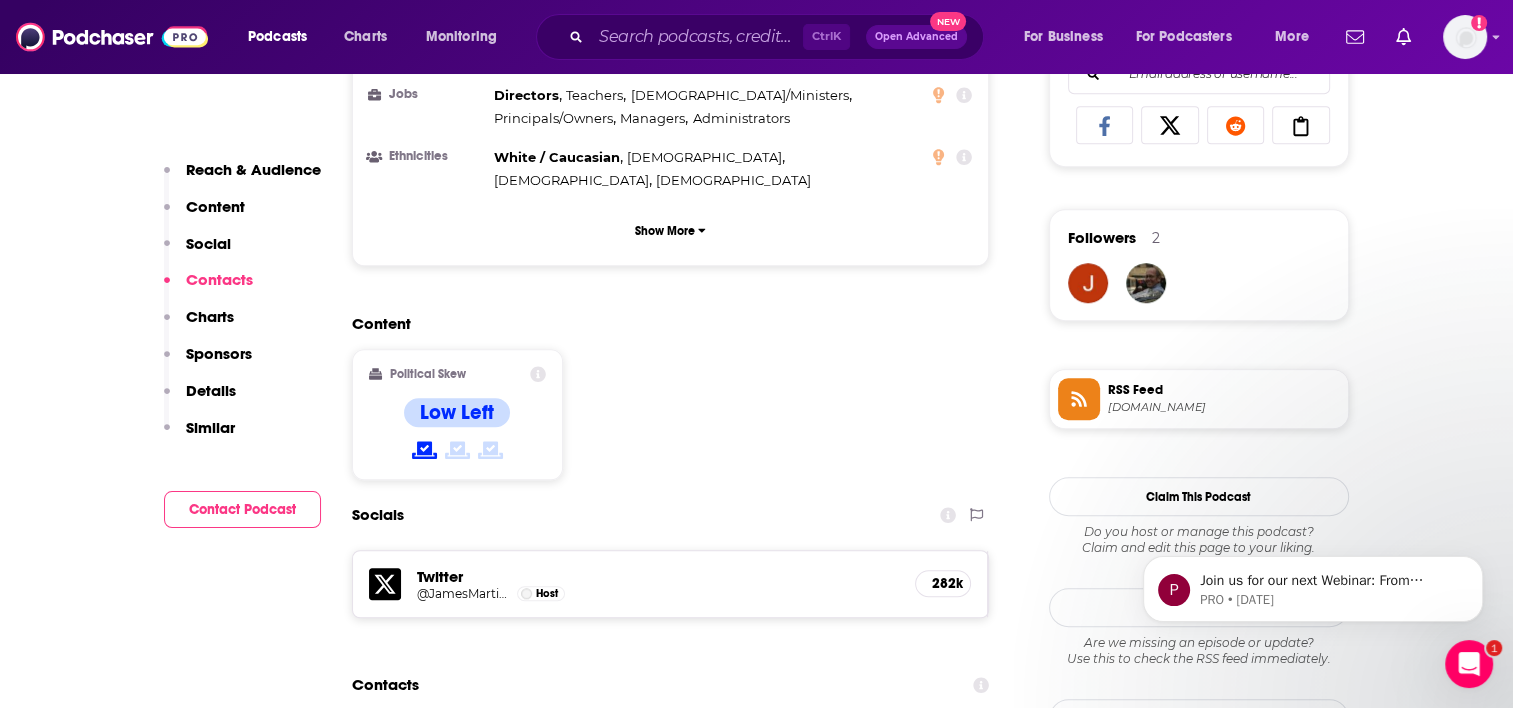 scroll, scrollTop: 1626, scrollLeft: 0, axis: vertical 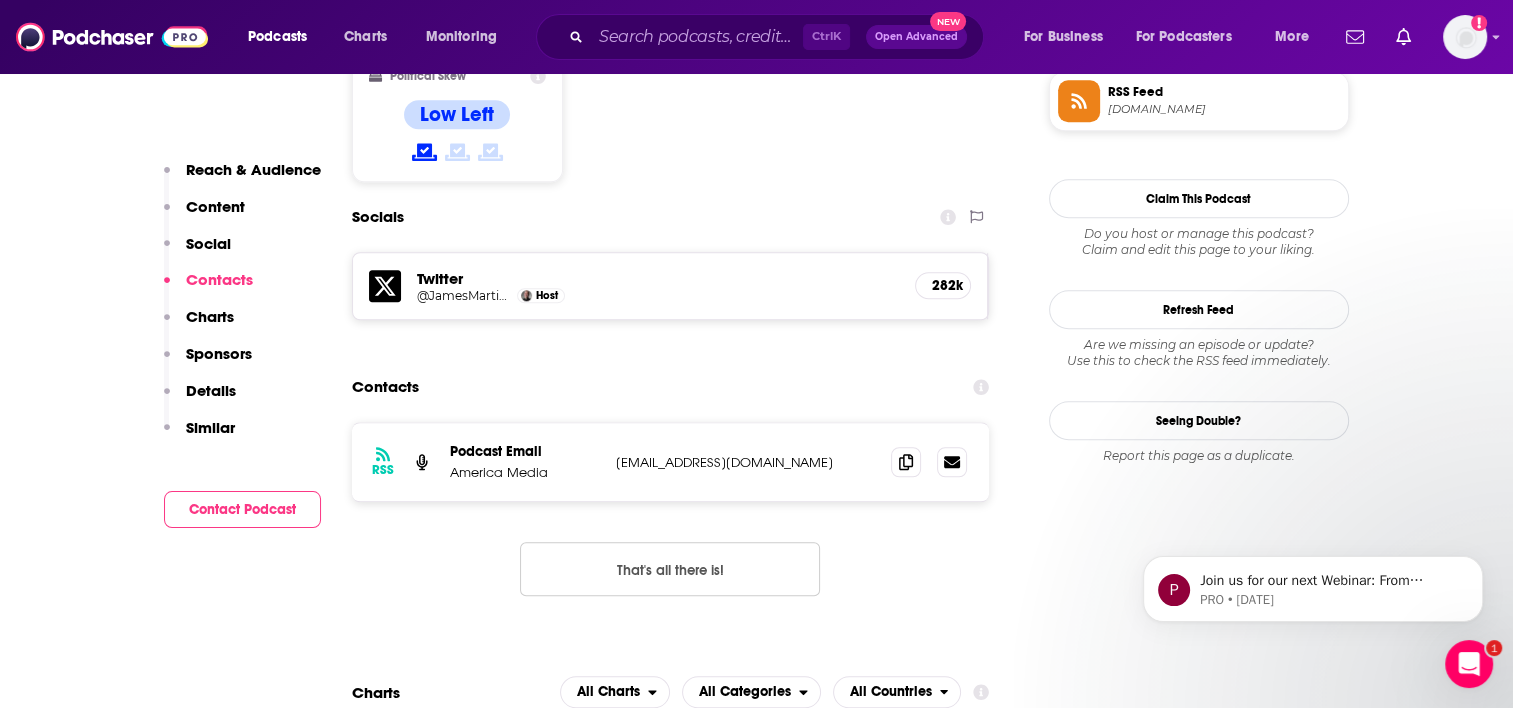 click on "Contact Podcast" at bounding box center [242, 509] 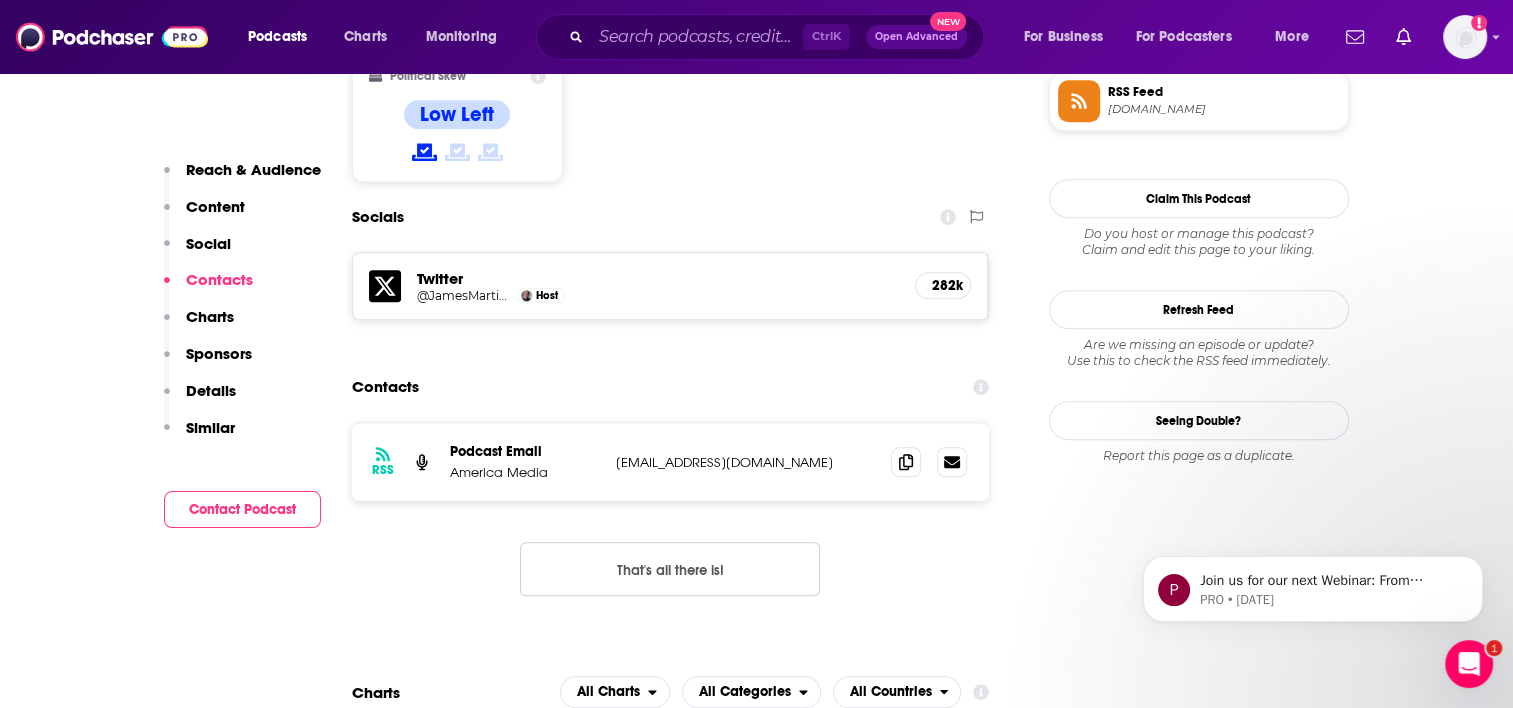 click on "RSS   Podcast Email America Media [EMAIL_ADDRESS][DOMAIN_NAME] [EMAIL_ADDRESS][DOMAIN_NAME]" at bounding box center (671, 462) 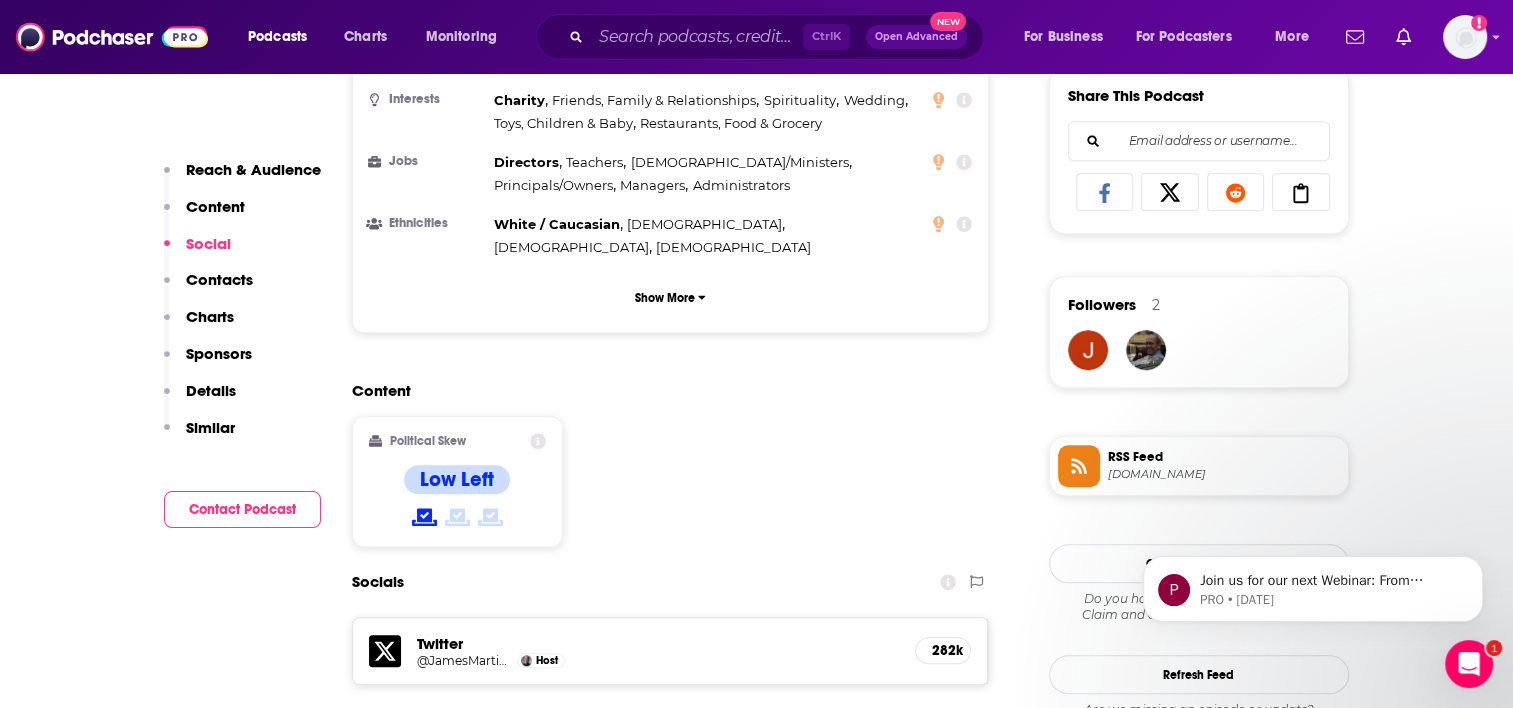 scroll, scrollTop: 1424, scrollLeft: 0, axis: vertical 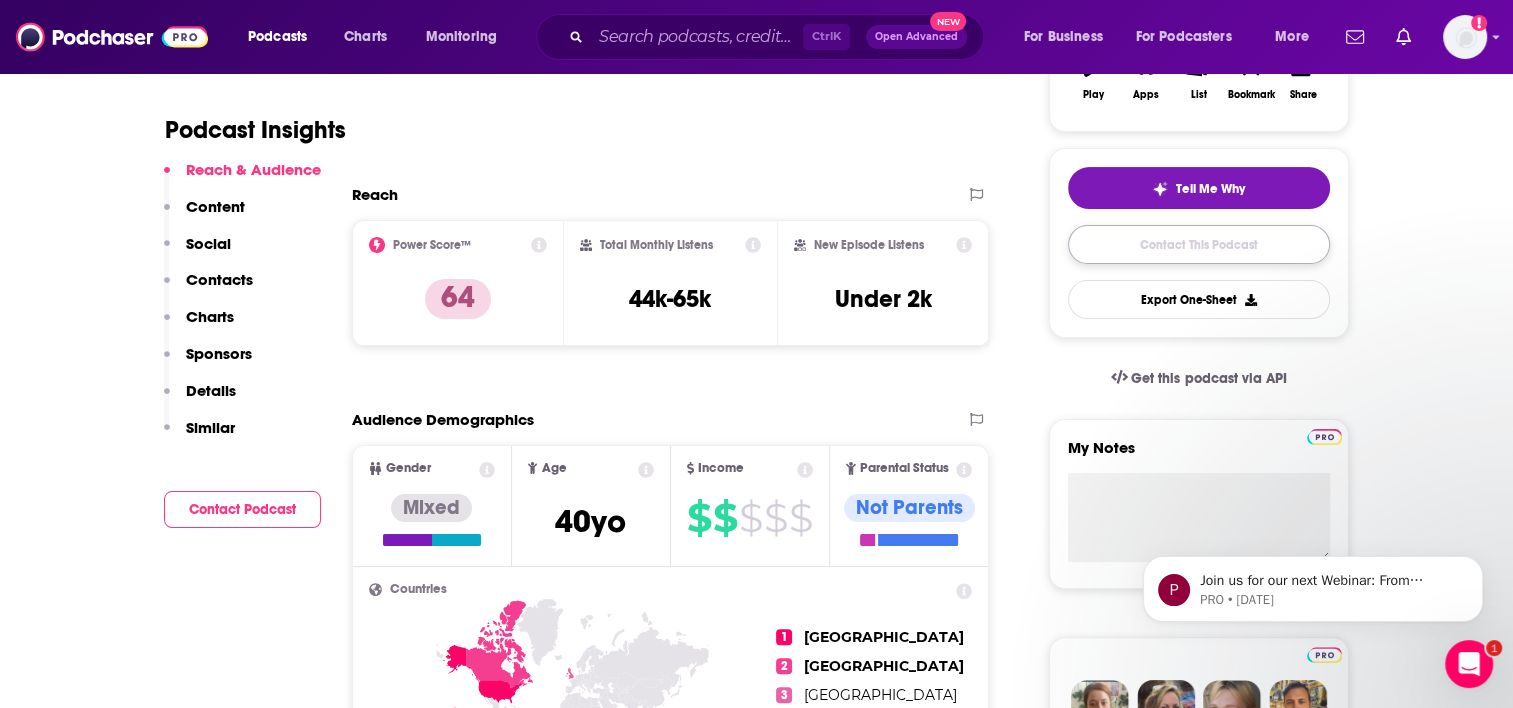 click on "Contact This Podcast" at bounding box center (1199, 244) 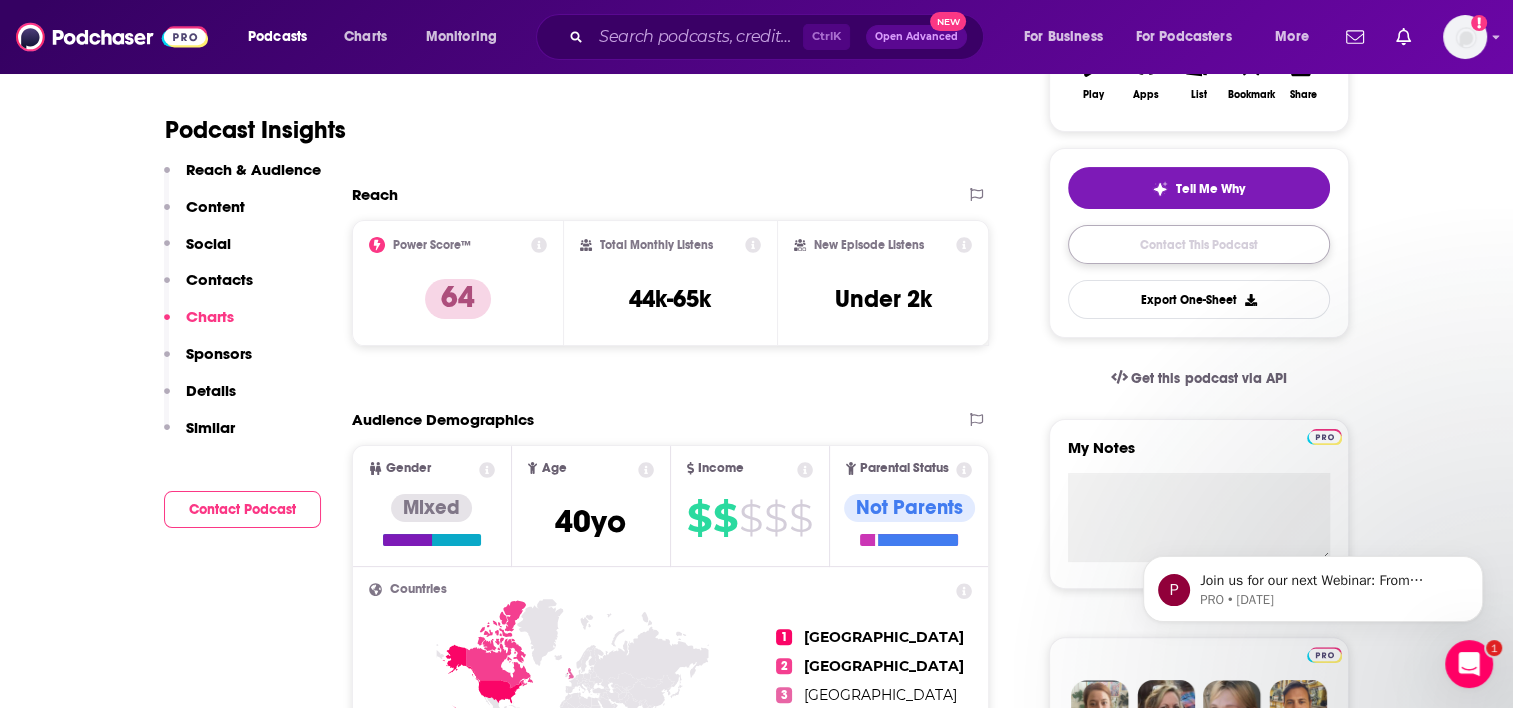 scroll, scrollTop: 1903, scrollLeft: 0, axis: vertical 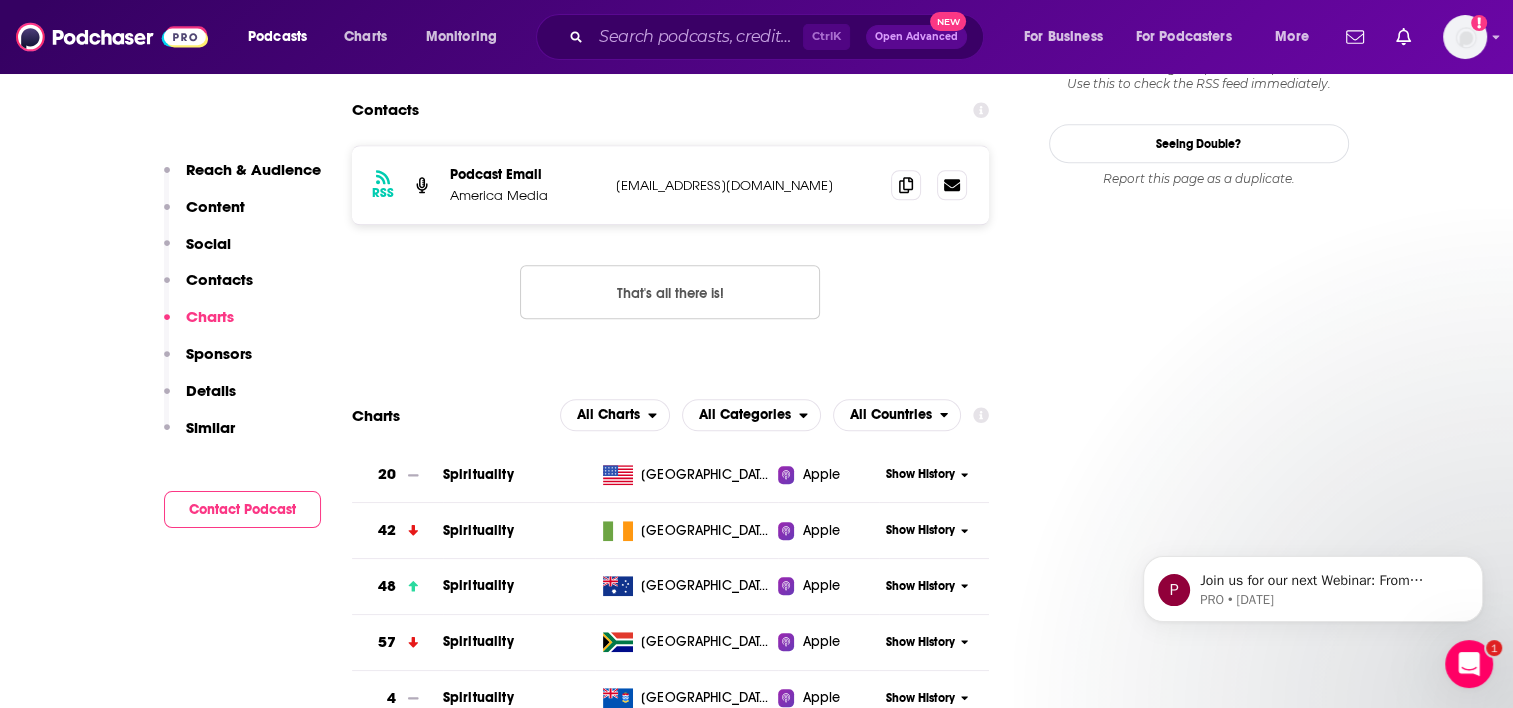 click on "Contacts" at bounding box center [219, 279] 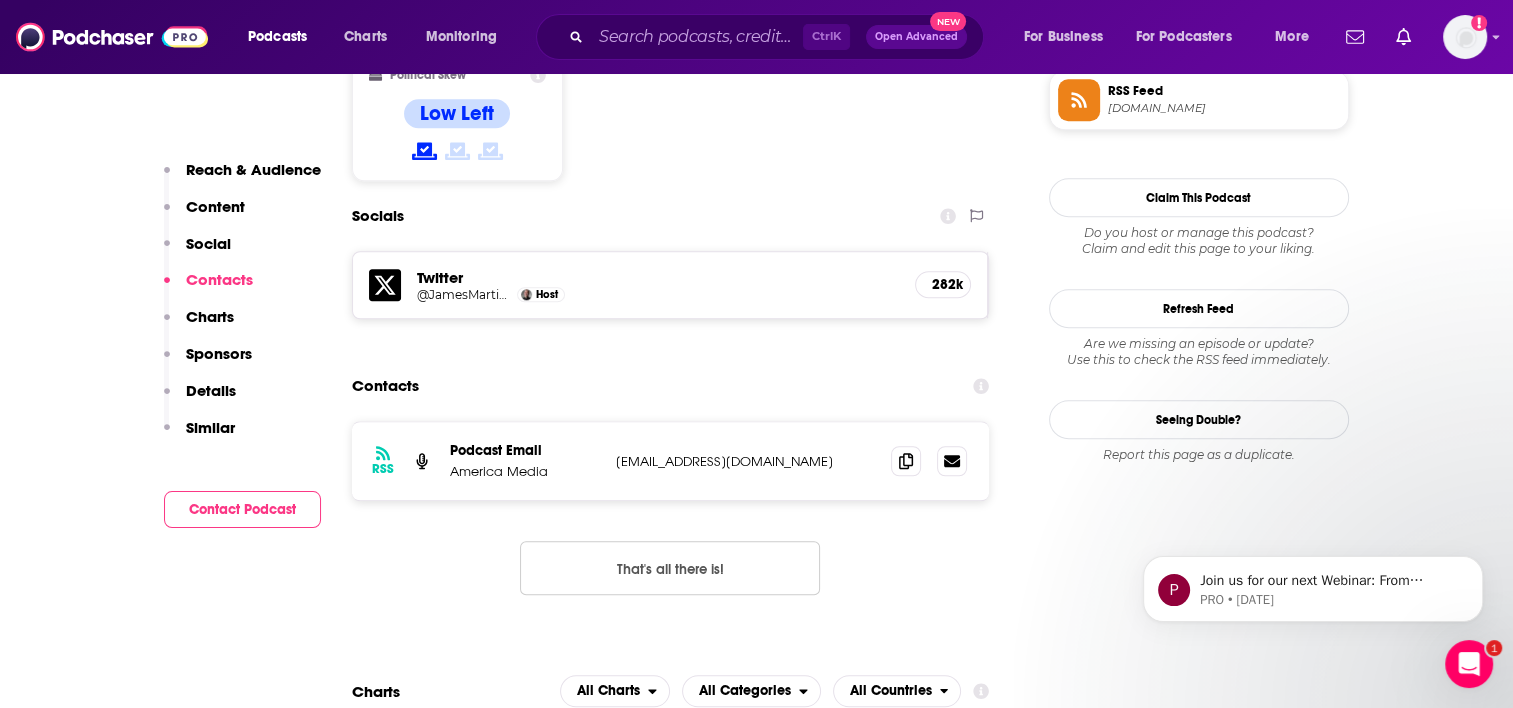 scroll, scrollTop: 1626, scrollLeft: 0, axis: vertical 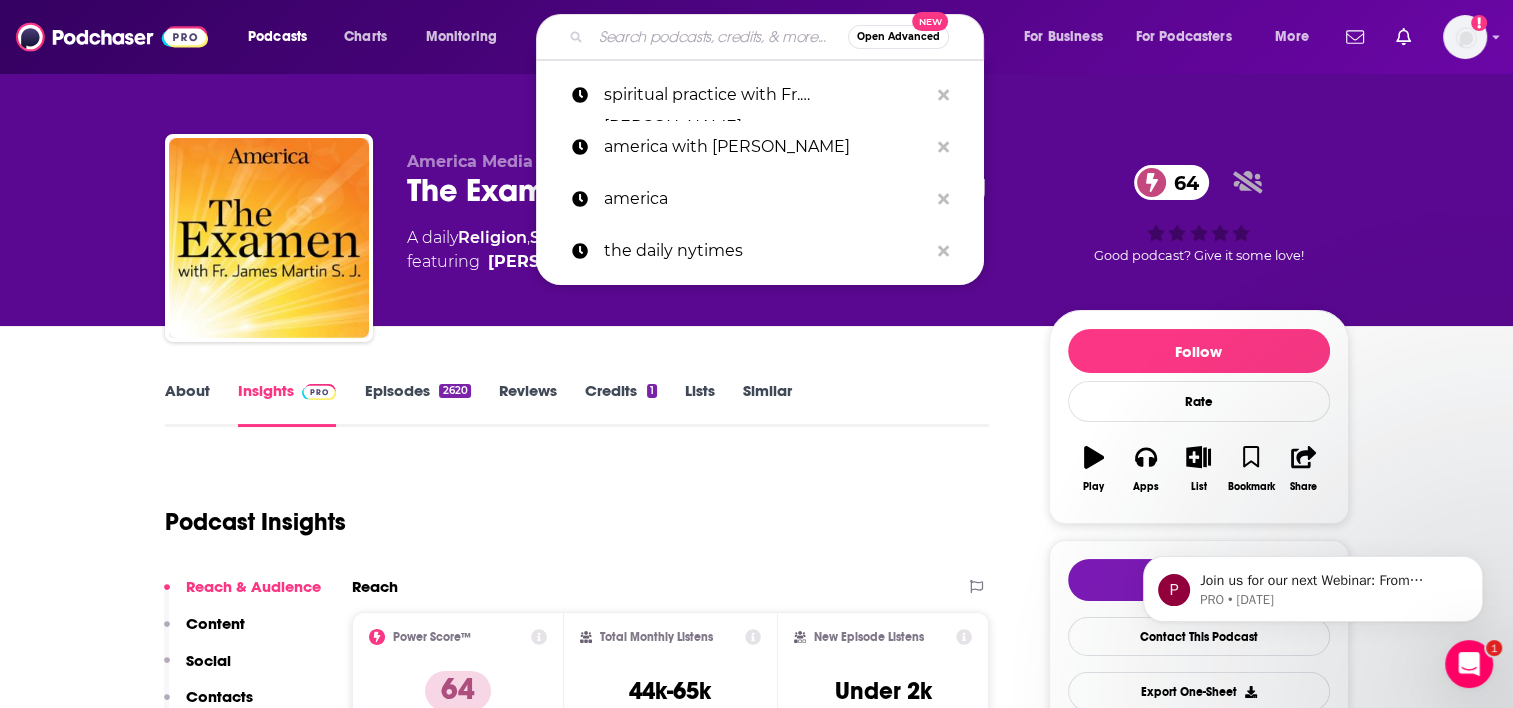 click at bounding box center (719, 37) 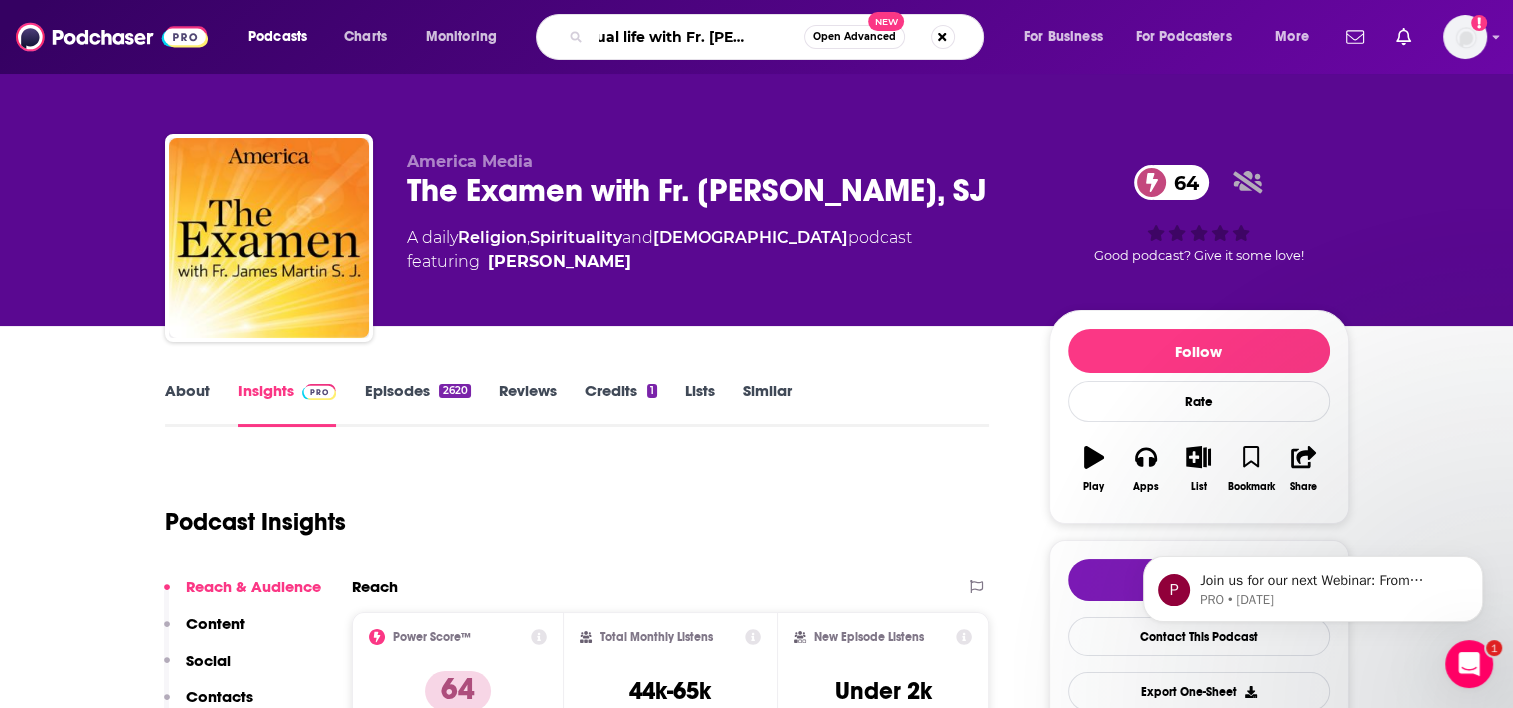 type on "spiritual life with Fr. [PERSON_NAME]" 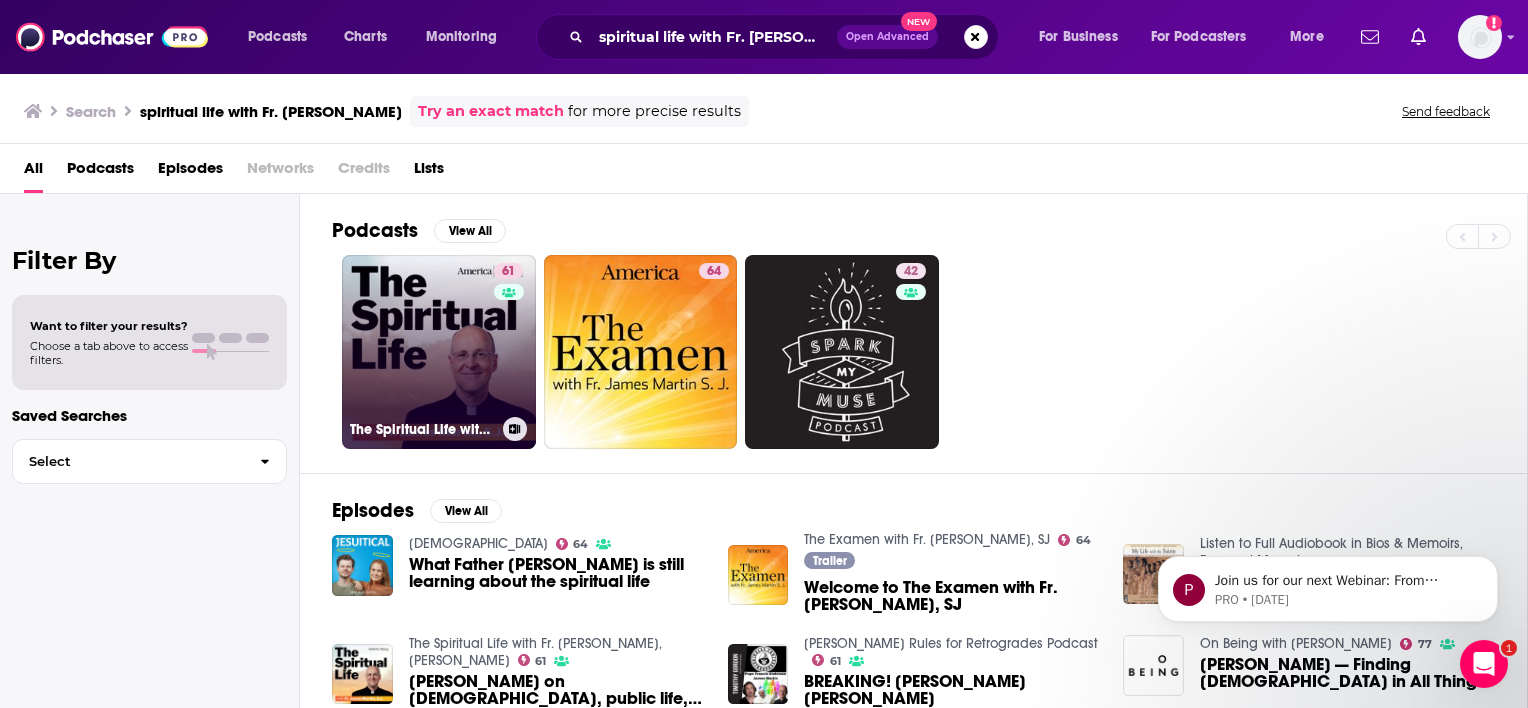 click on "61 The Spiritual Life with Fr. [PERSON_NAME], [PERSON_NAME]" at bounding box center [439, 352] 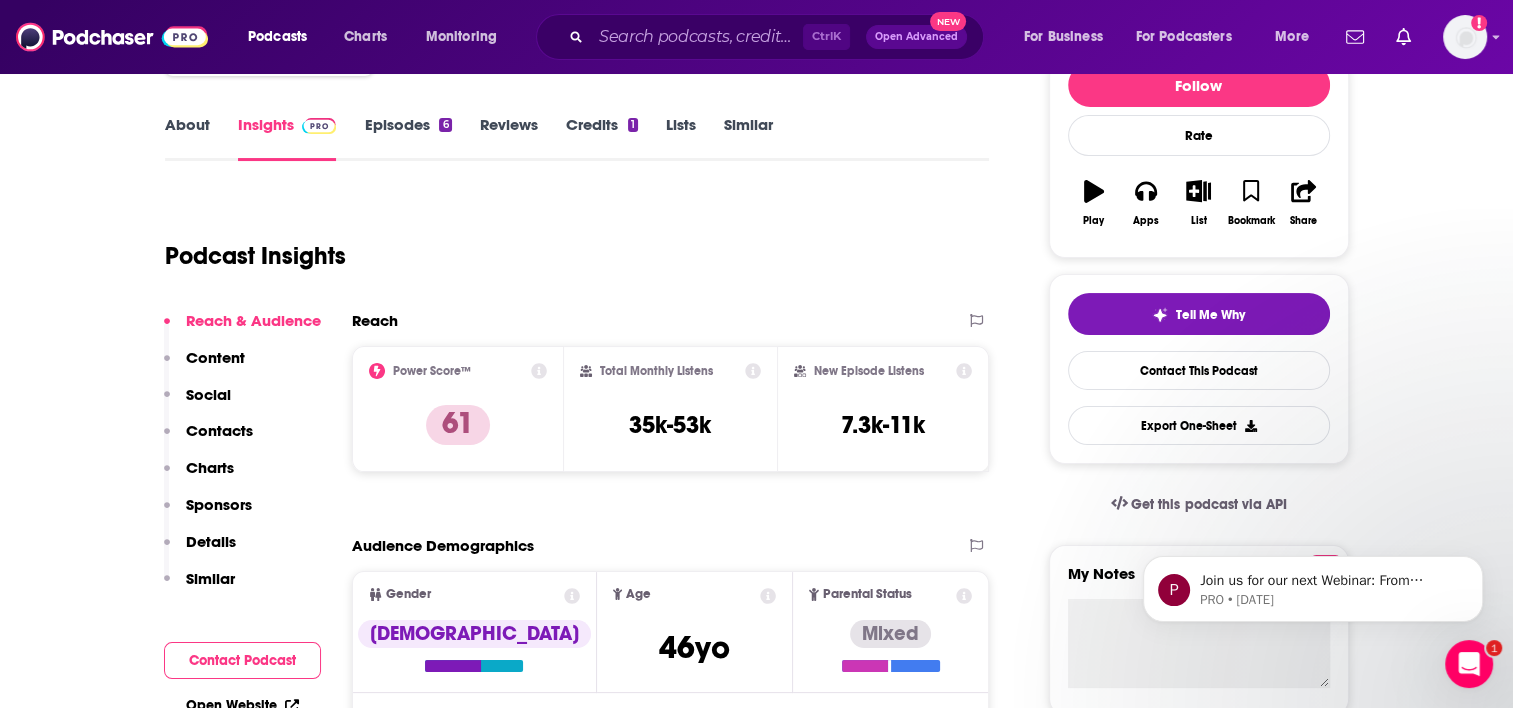 scroll, scrollTop: 426, scrollLeft: 0, axis: vertical 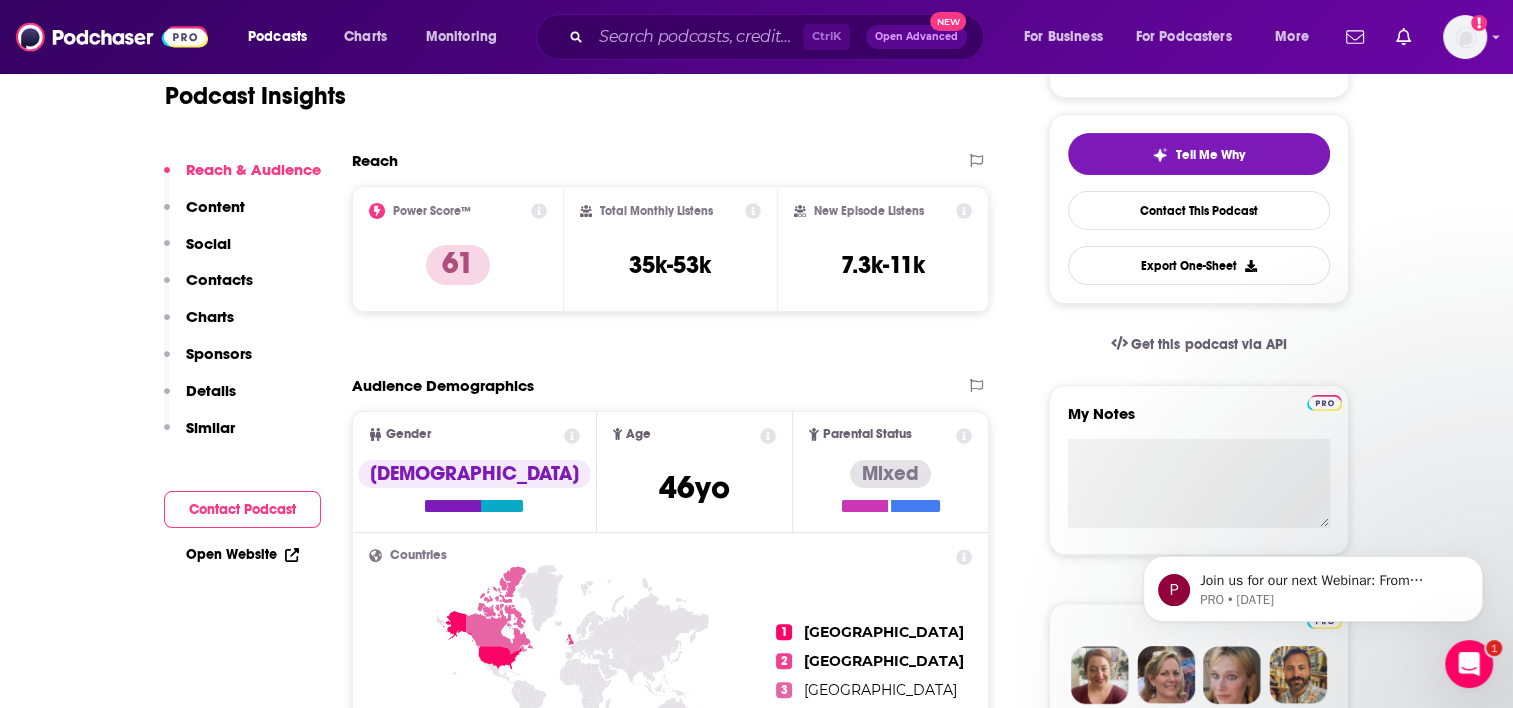 click on "Contact Podcast" at bounding box center [242, 509] 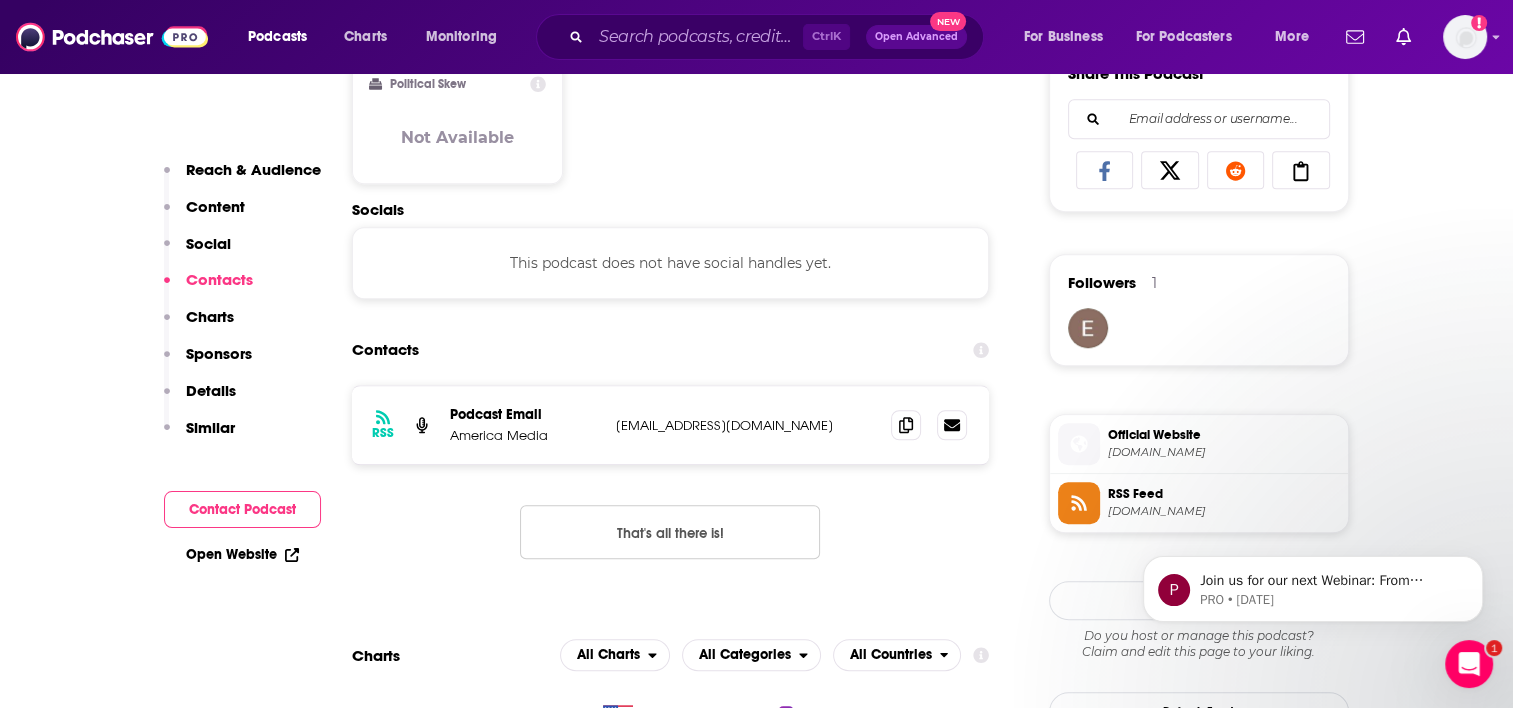 scroll, scrollTop: 1336, scrollLeft: 0, axis: vertical 